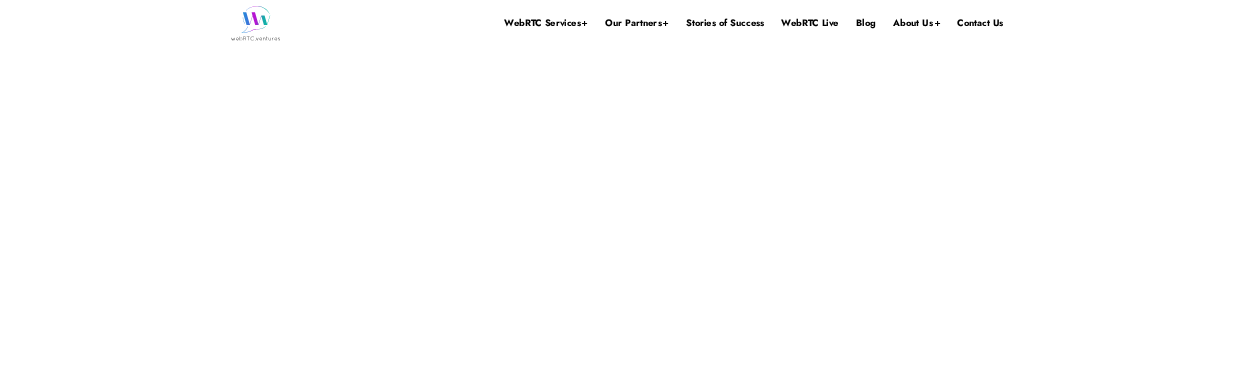 scroll, scrollTop: 0, scrollLeft: 0, axis: both 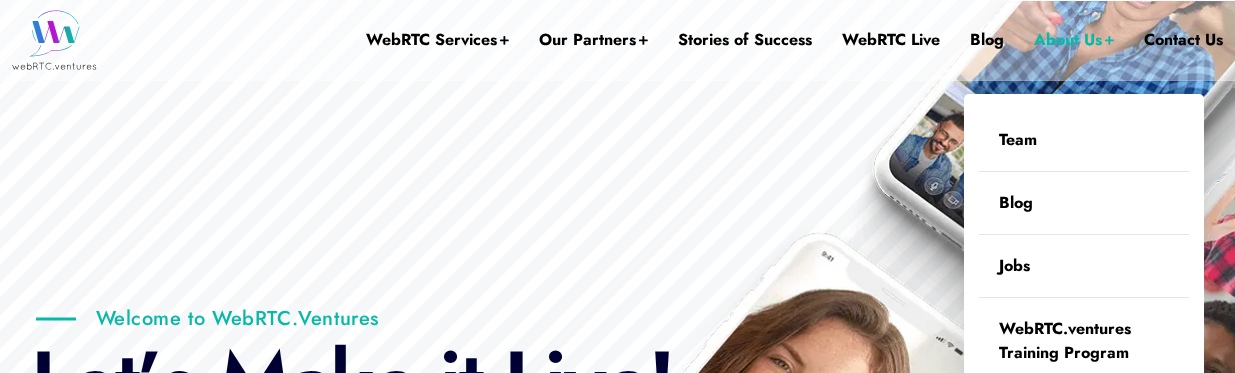 drag, startPoint x: 793, startPoint y: 113, endPoint x: 1037, endPoint y: 0, distance: 268.8959 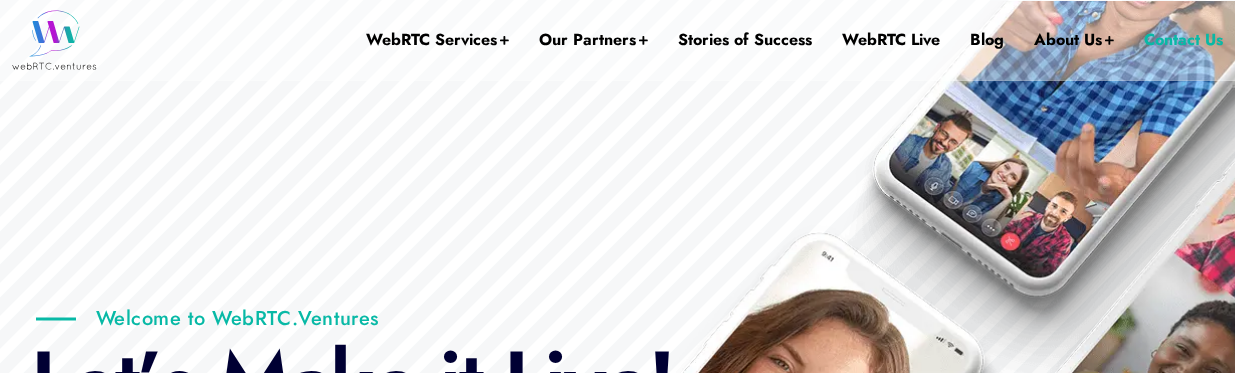 click on "Contact Us" at bounding box center (1183, 40) 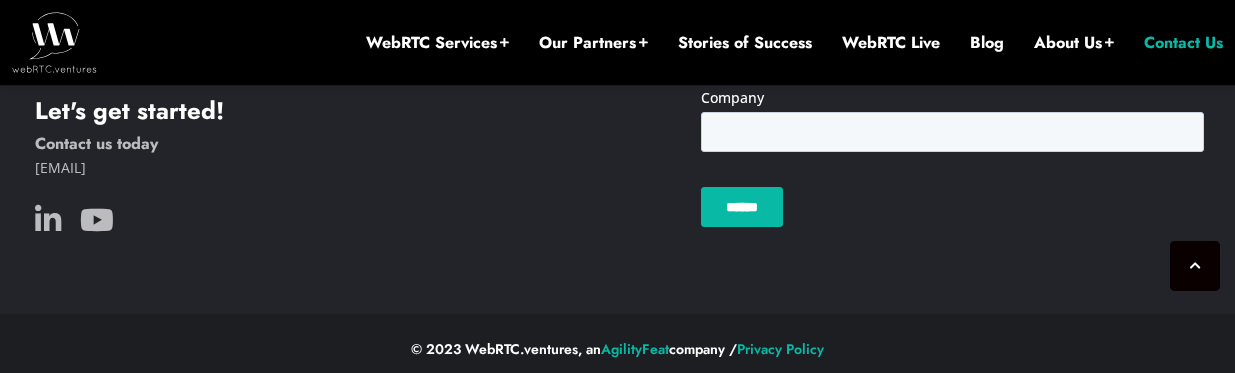 scroll, scrollTop: 2344, scrollLeft: 0, axis: vertical 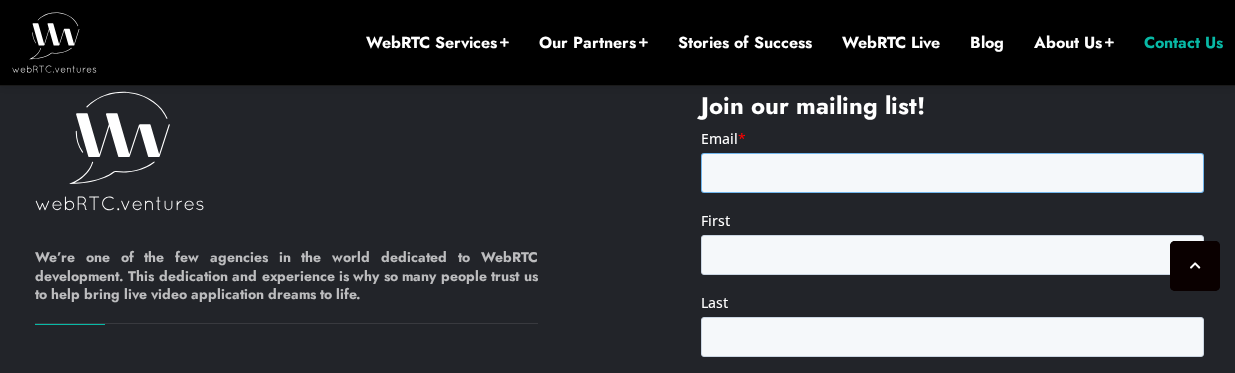 click on "Email *" at bounding box center [951, 172] 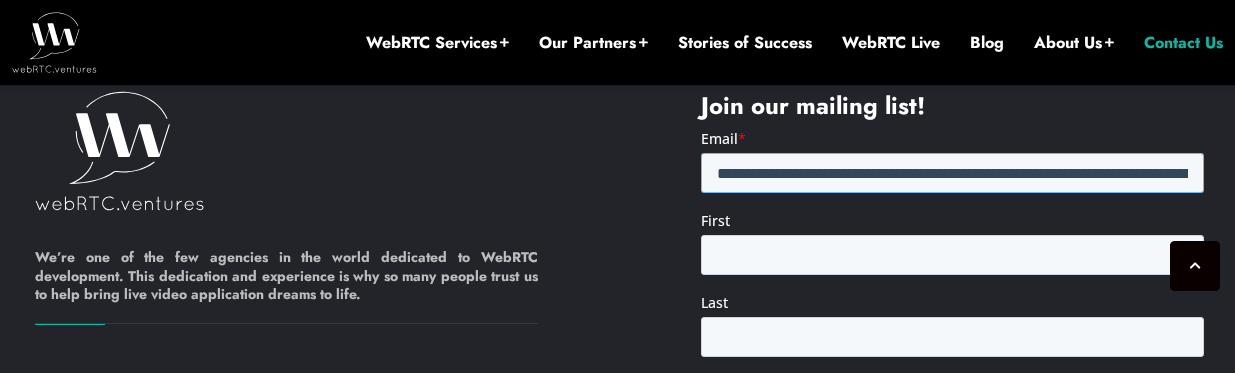 scroll, scrollTop: 0, scrollLeft: 8113, axis: horizontal 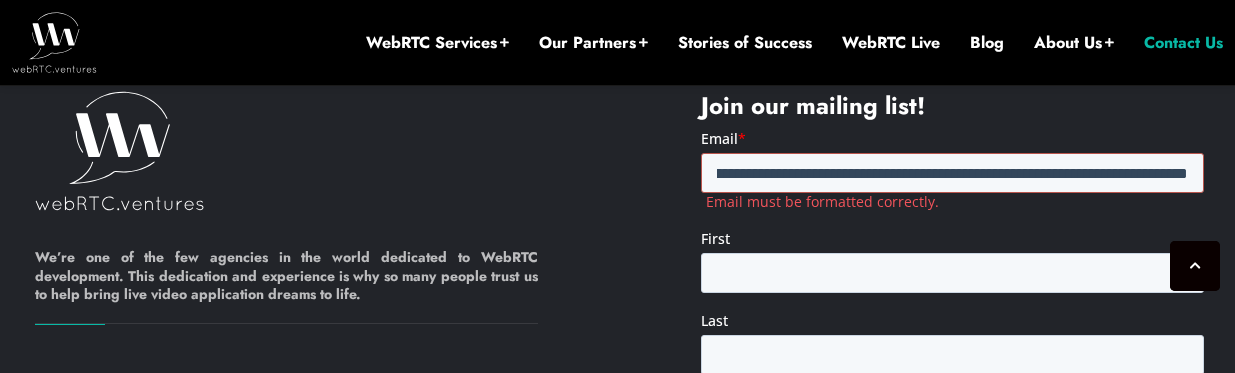 type on "**********" 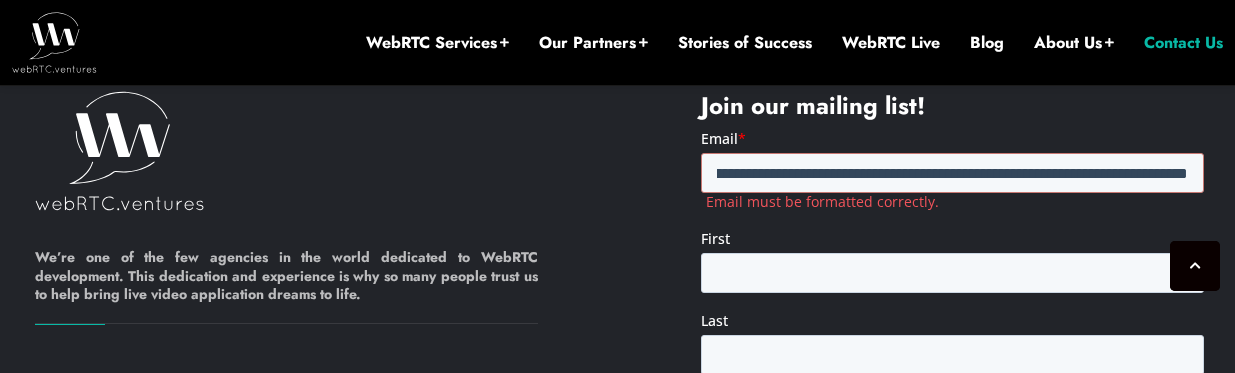 scroll, scrollTop: 0, scrollLeft: 0, axis: both 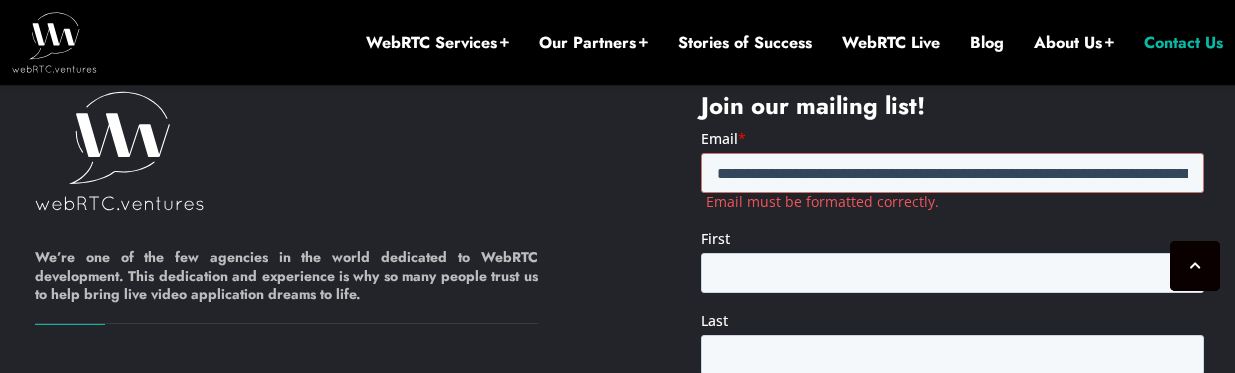 click on "First" at bounding box center (951, 238) 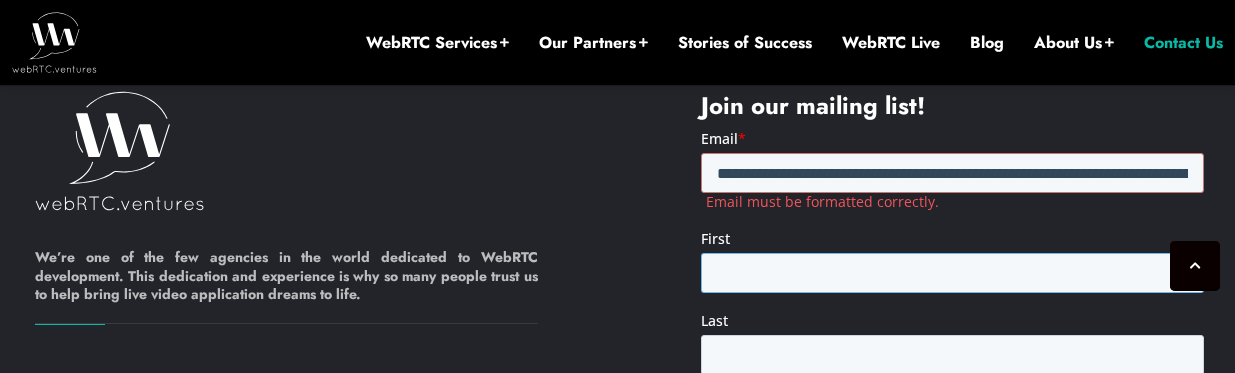 click on "First" at bounding box center (951, 272) 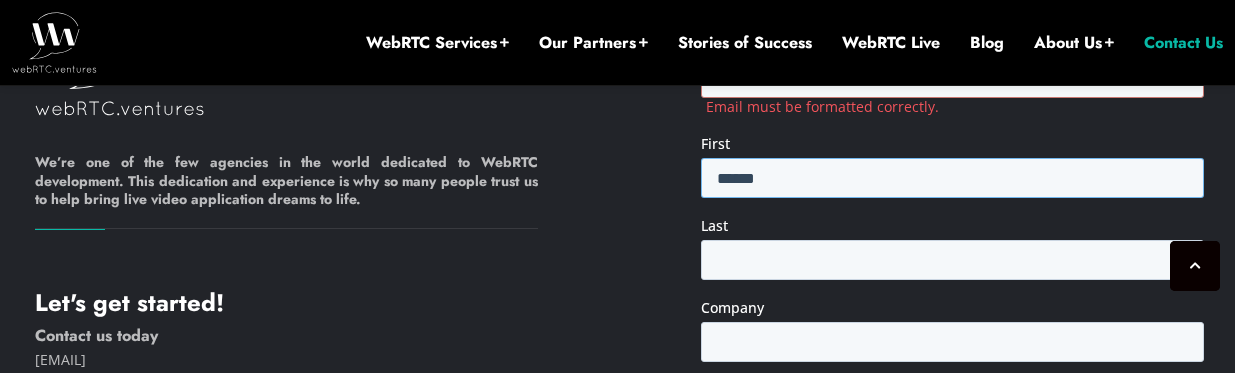 scroll, scrollTop: 2141, scrollLeft: 0, axis: vertical 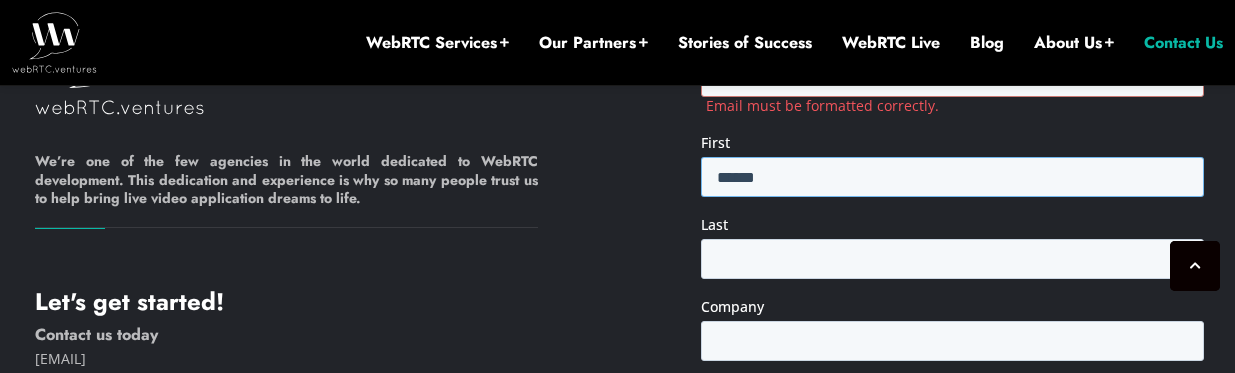type on "*****" 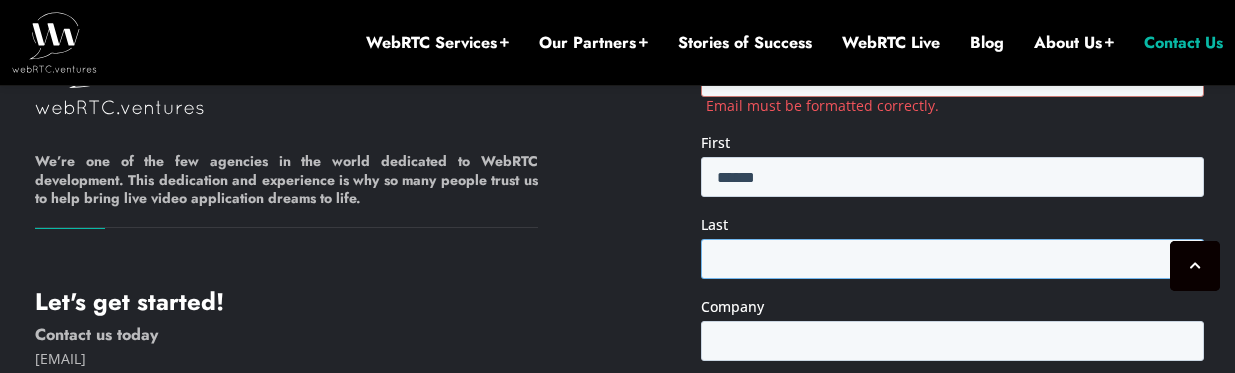 paste on "*****" 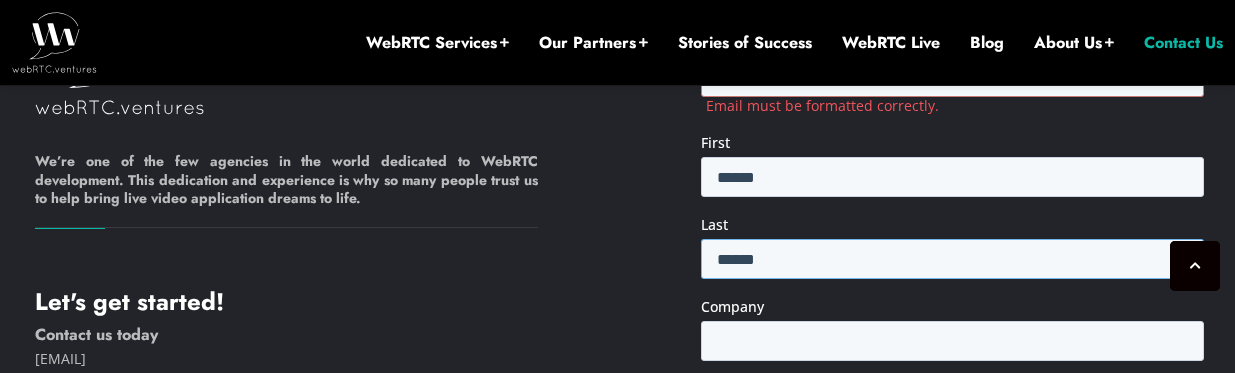 click on "*****" at bounding box center (951, 258) 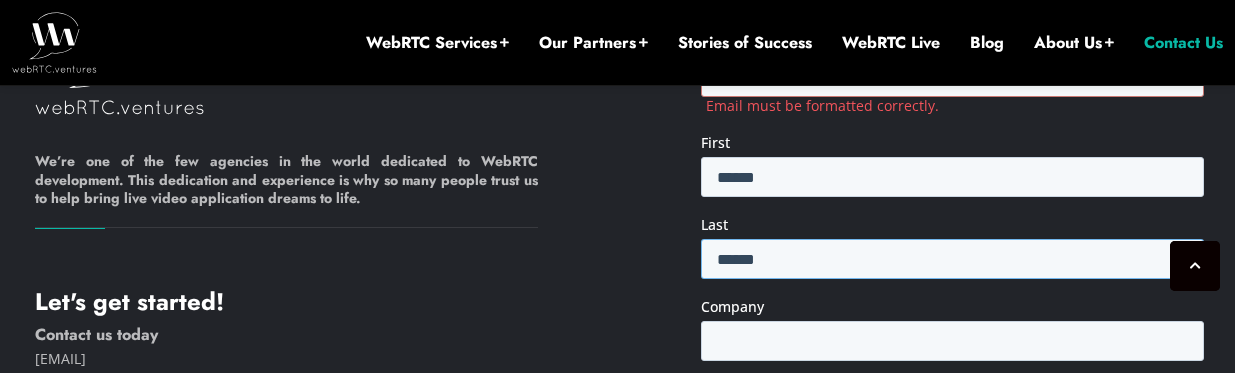 type on "*****" 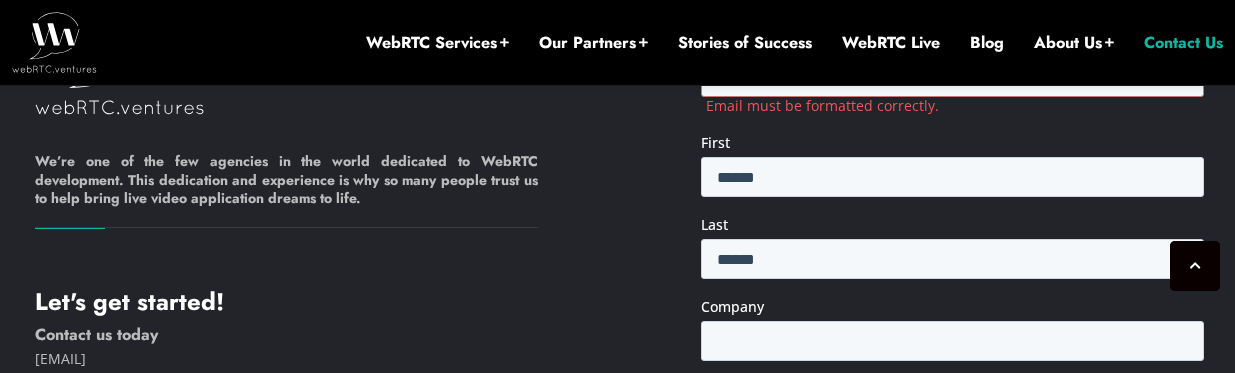 click on "Company" at bounding box center [951, 306] 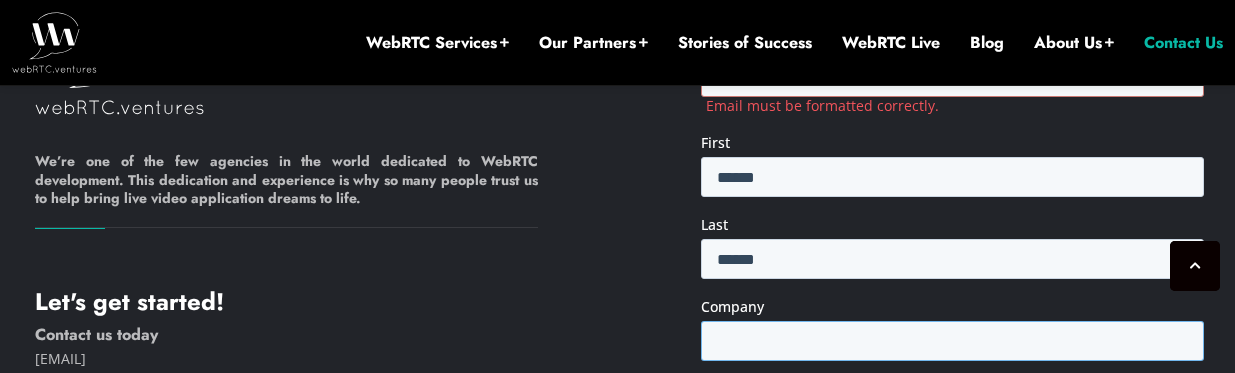 click on "Company" at bounding box center [951, 340] 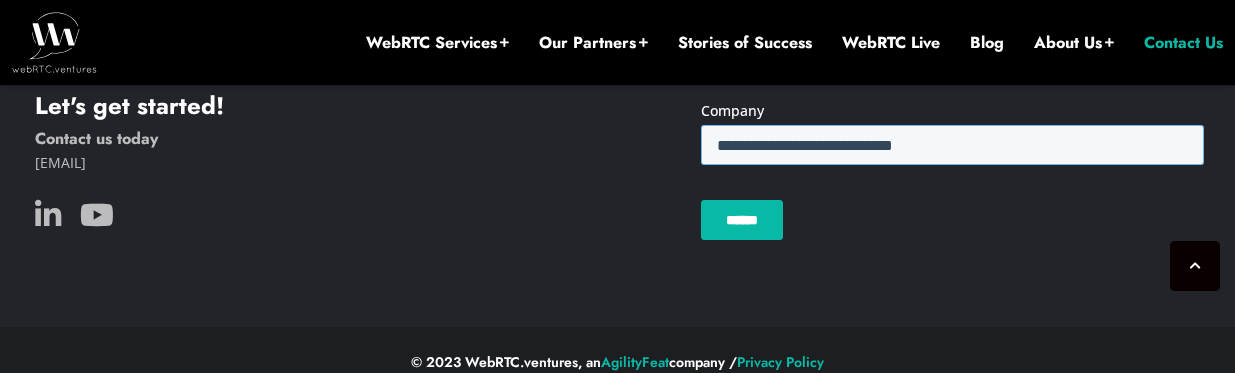 scroll, scrollTop: 2362, scrollLeft: 0, axis: vertical 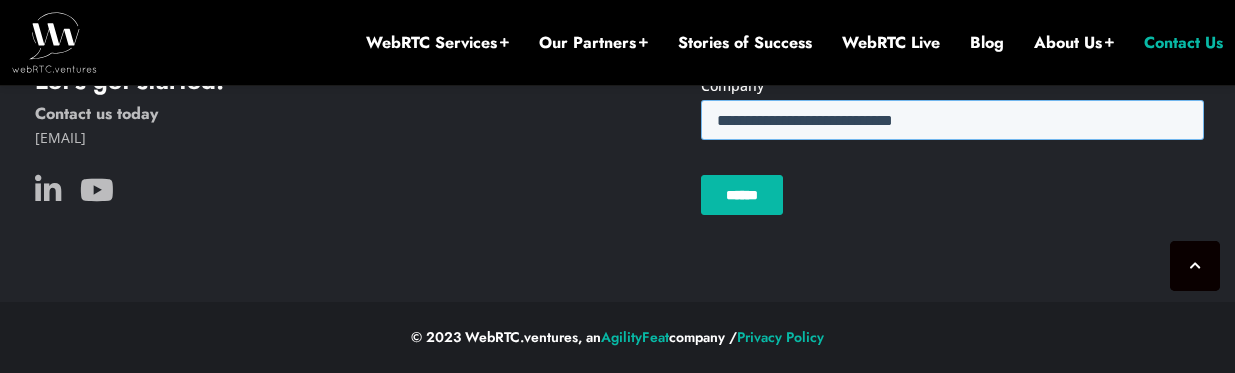 type on "**********" 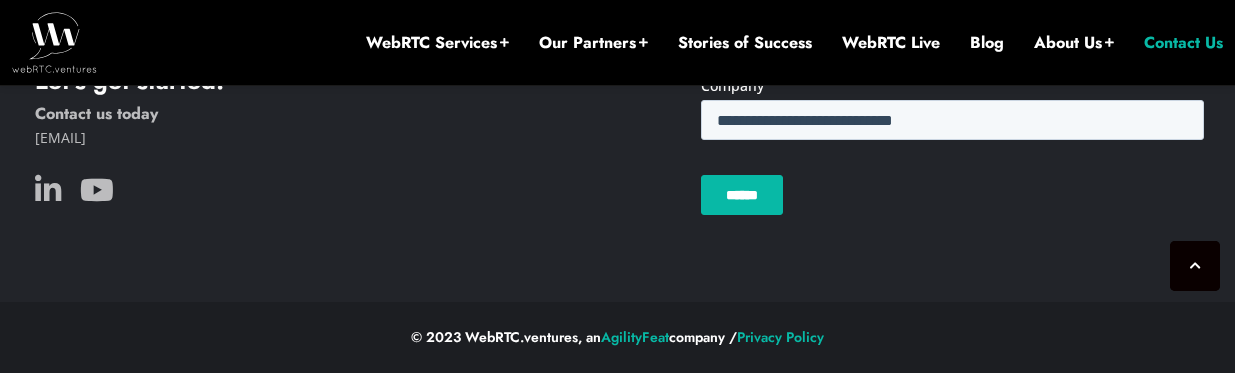 click on "******" at bounding box center [741, 195] 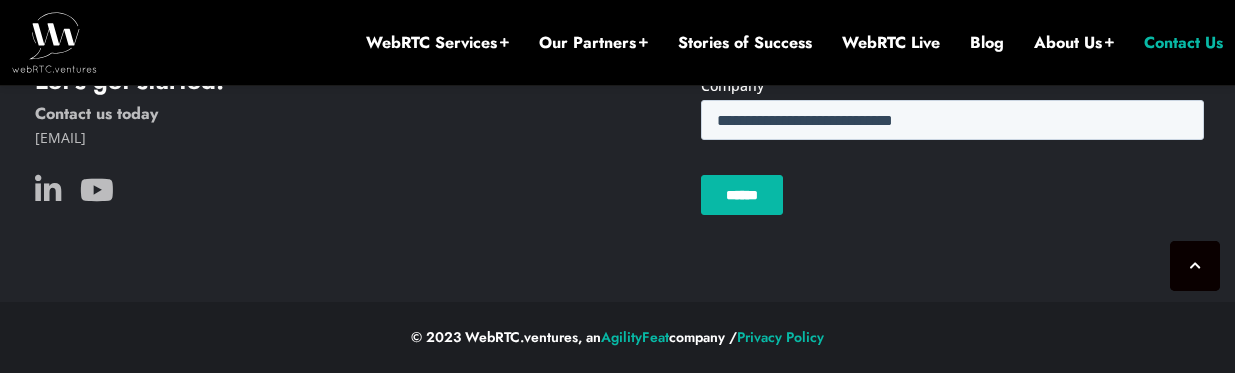 click on "******" at bounding box center [741, 195] 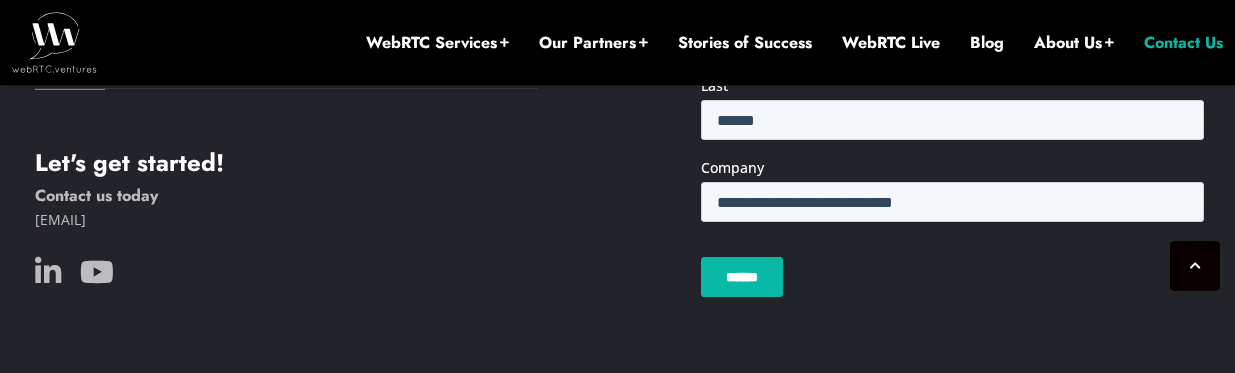 scroll, scrollTop: 2279, scrollLeft: 0, axis: vertical 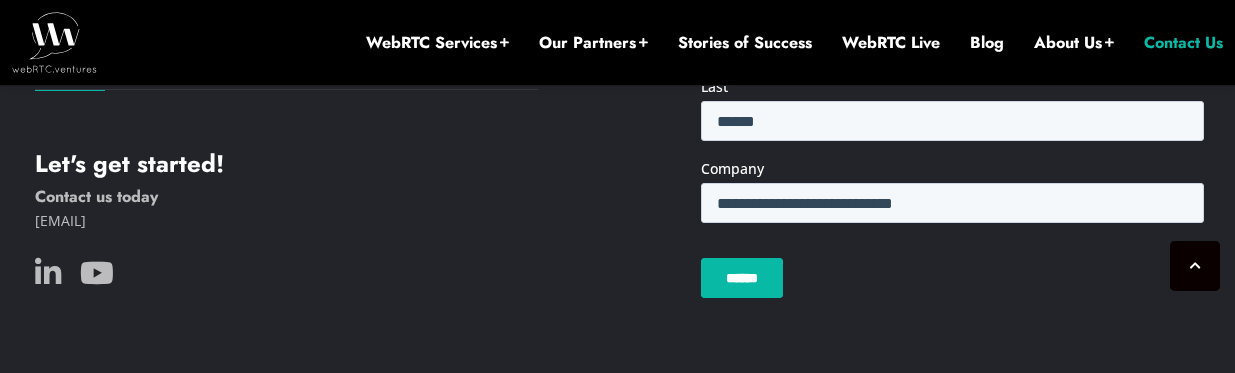click on "******" at bounding box center (741, 278) 